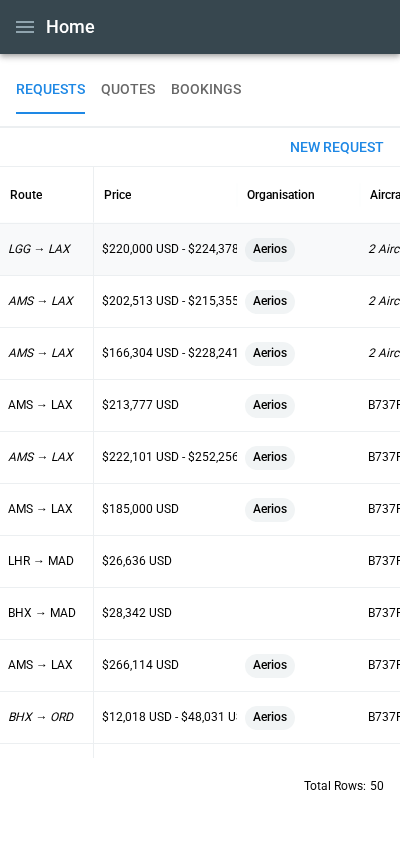 scroll, scrollTop: 0, scrollLeft: 0, axis: both 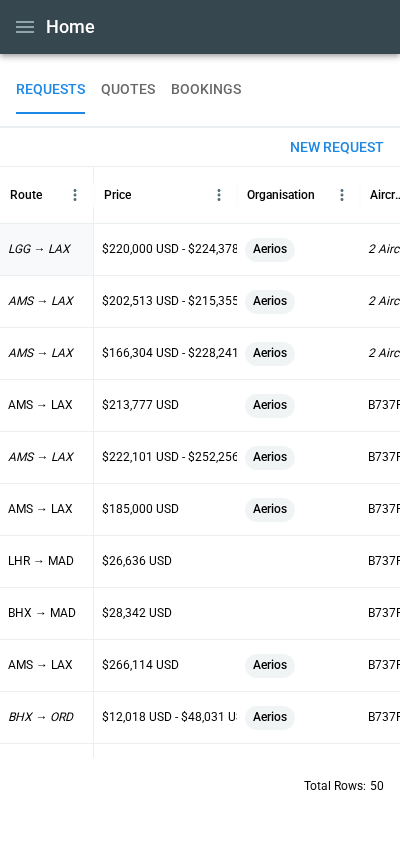 click on "LGG → LAX" at bounding box center (47, 249) 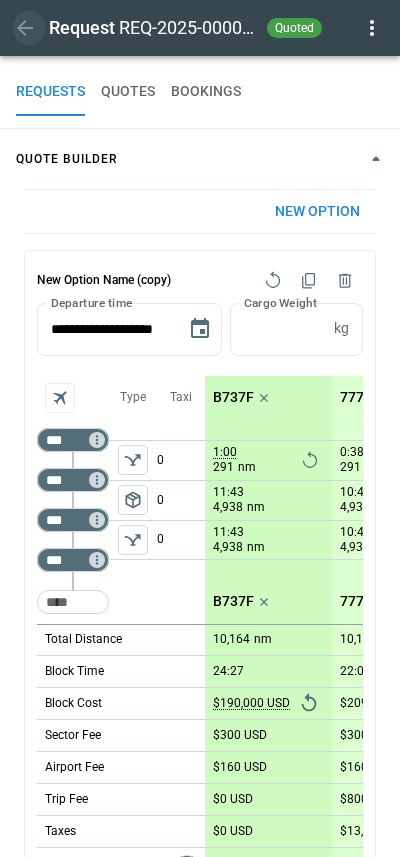 click at bounding box center (29, 28) 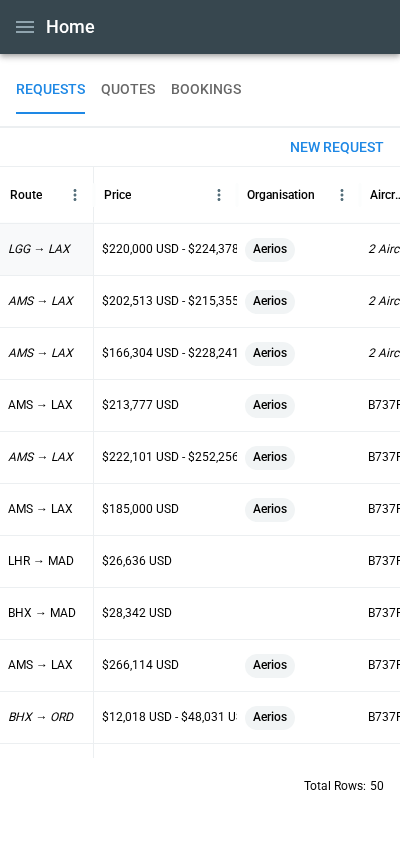 click on "LGG → LAX" at bounding box center (47, 249) 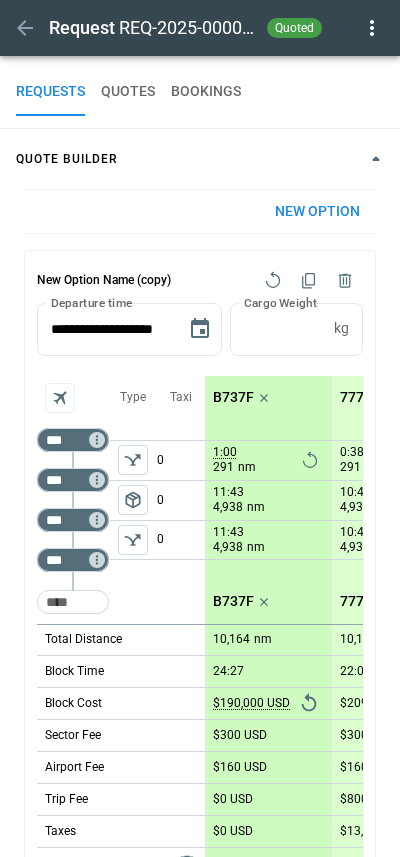 click at bounding box center (25, 28) 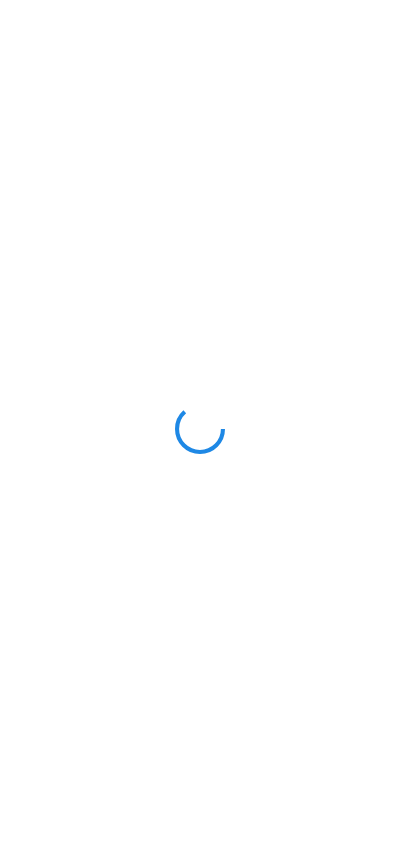 scroll, scrollTop: 0, scrollLeft: 0, axis: both 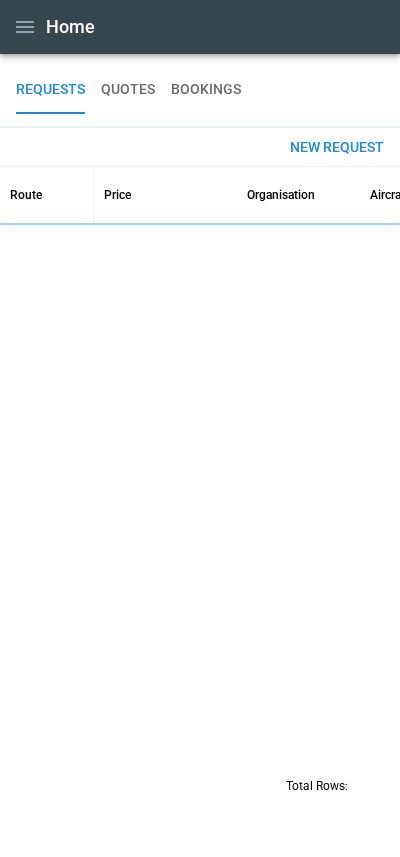 click on "REQUESTS QUOTES BOOKINGS" at bounding box center (200, 90) 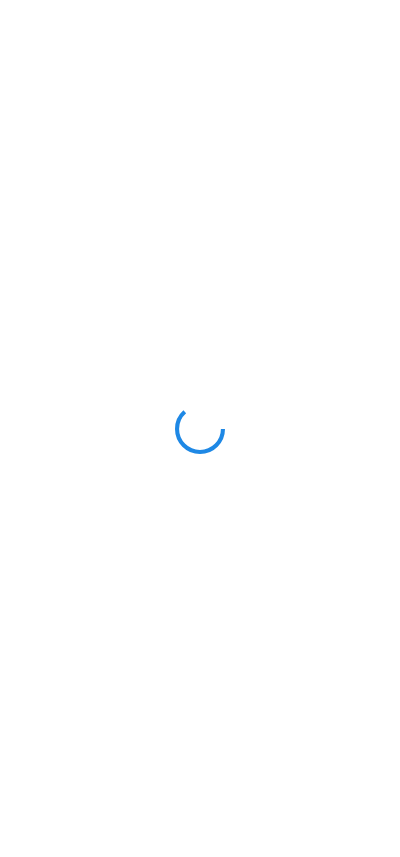 scroll, scrollTop: 0, scrollLeft: 0, axis: both 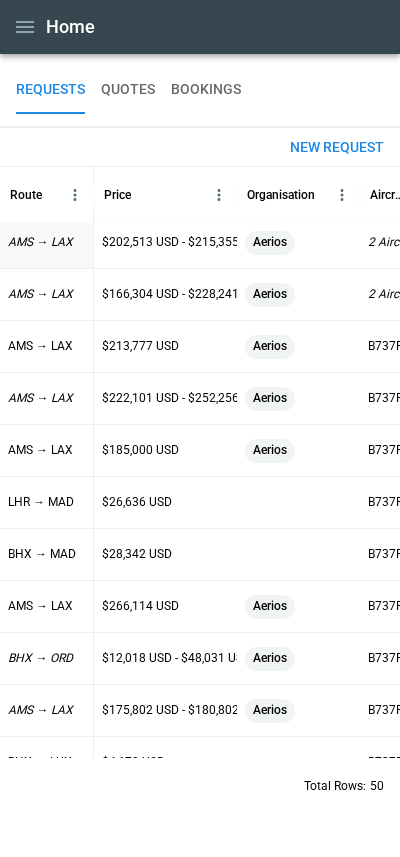 click on "AMS → LAX" at bounding box center [47, 190] 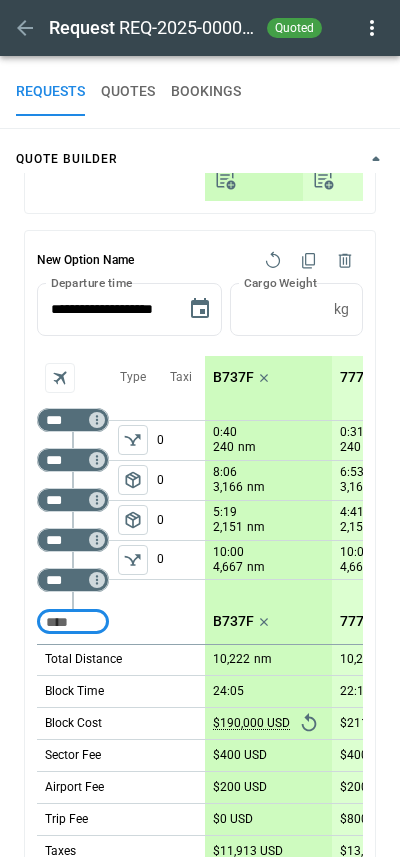 scroll, scrollTop: 722, scrollLeft: 0, axis: vertical 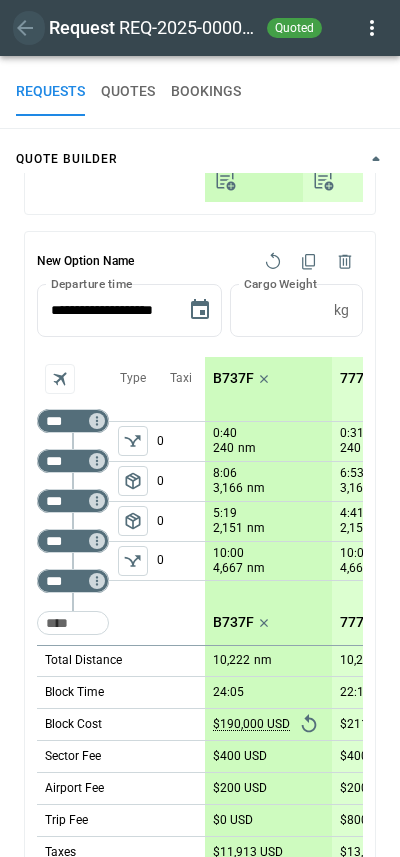 click at bounding box center (29, 28) 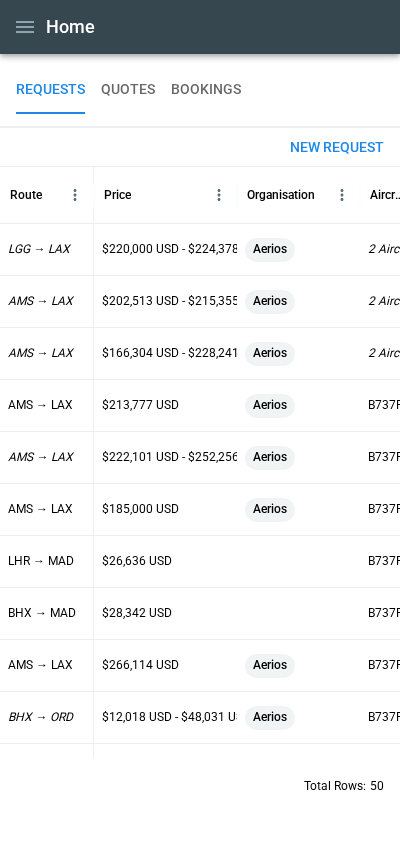 click on "New request" at bounding box center [337, 147] 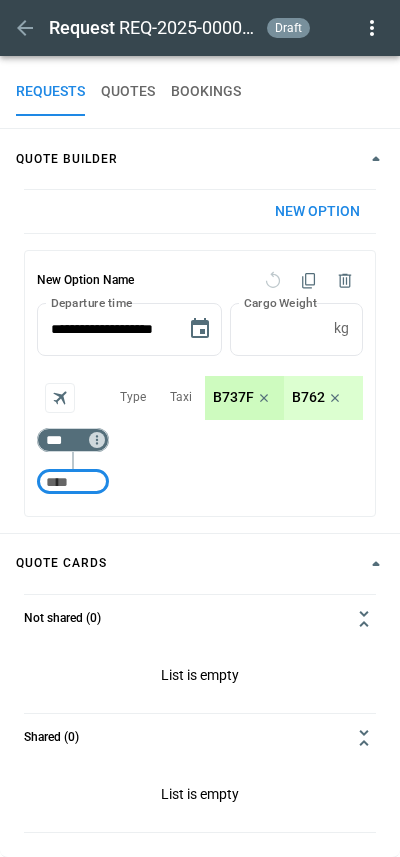 click at bounding box center (73, 482) 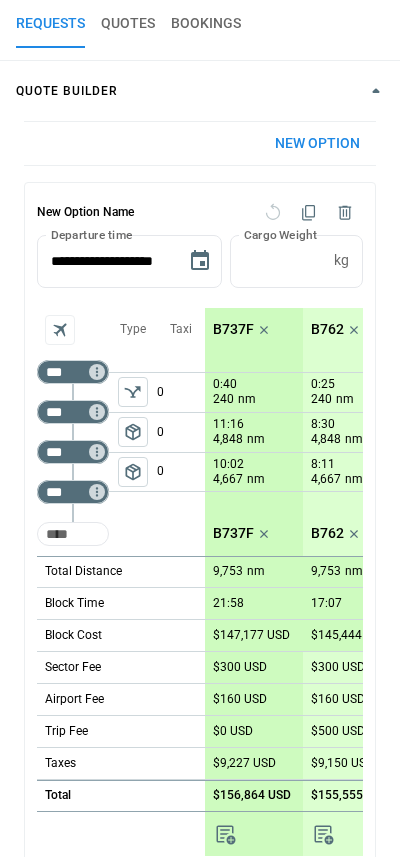 scroll, scrollTop: 81, scrollLeft: 0, axis: vertical 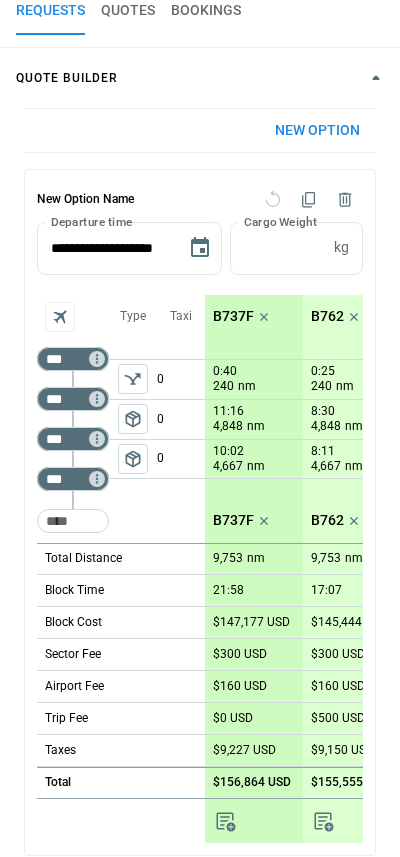 click on "package_2" at bounding box center [133, 459] 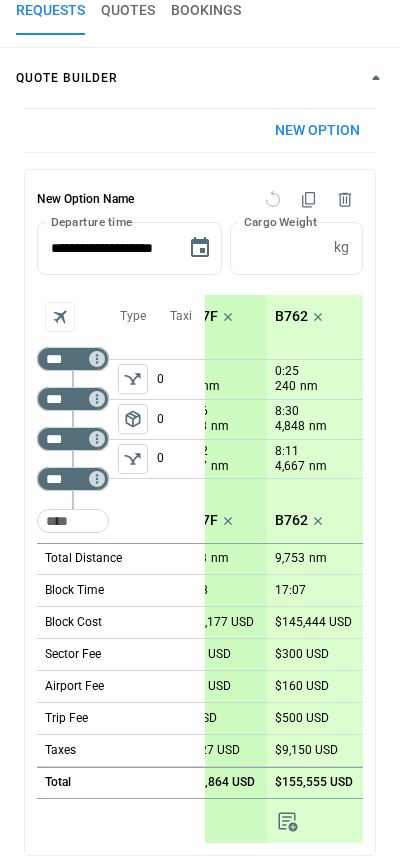 scroll, scrollTop: 0, scrollLeft: 35, axis: horizontal 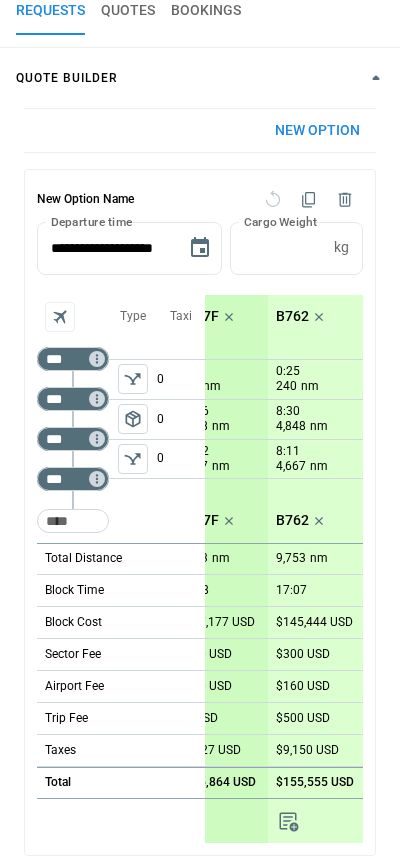 click at bounding box center [60, 317] 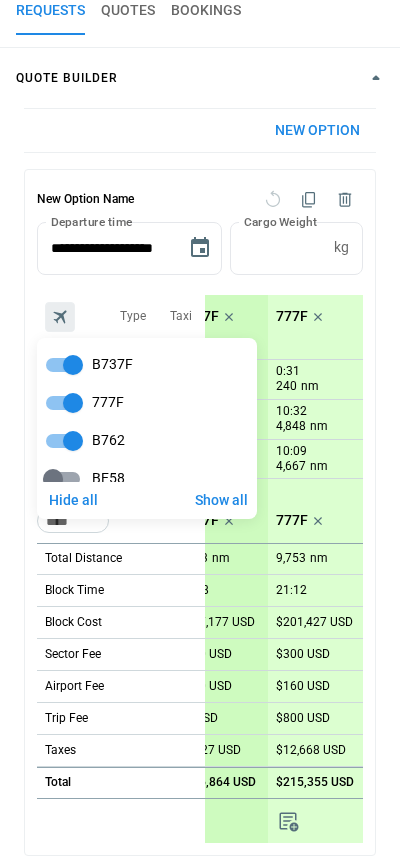 click at bounding box center [200, 428] 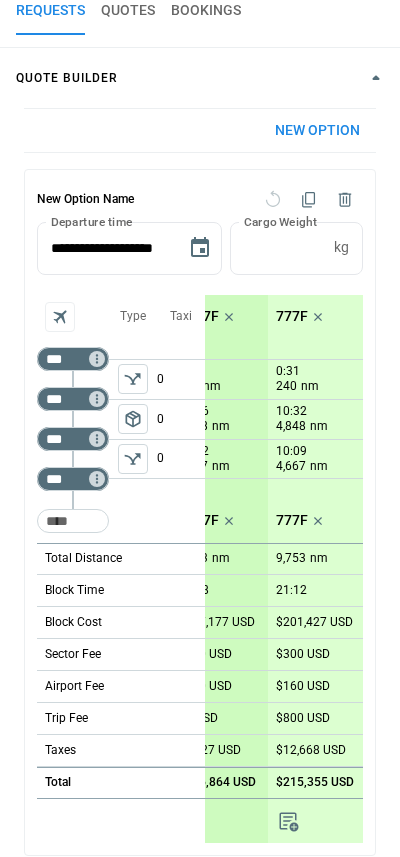 scroll, scrollTop: 95, scrollLeft: 0, axis: vertical 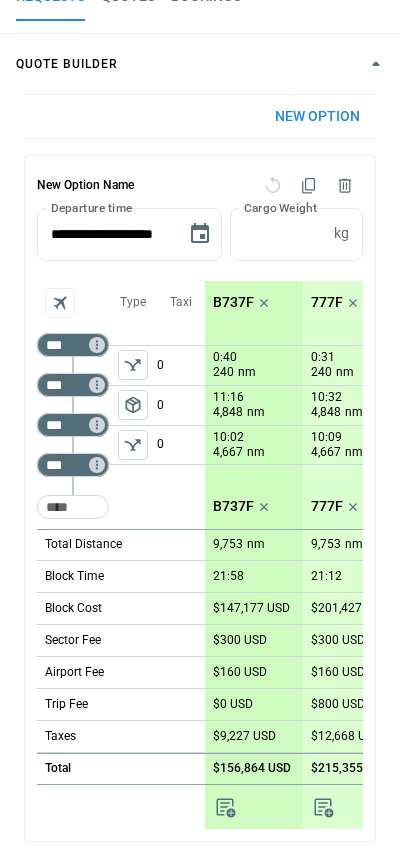 click on "B737F" at bounding box center [233, 302] 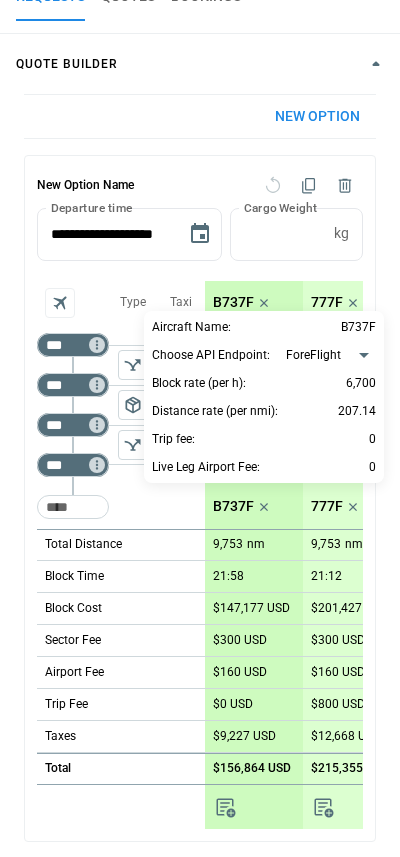 click on "**********" at bounding box center (200, 333) 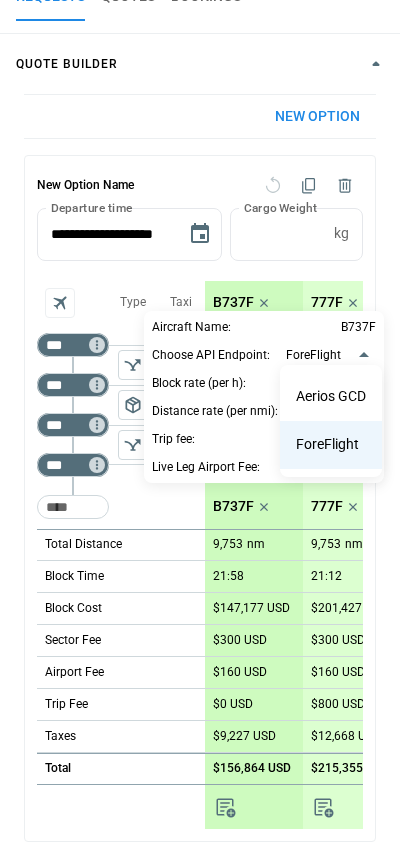 click at bounding box center [200, 428] 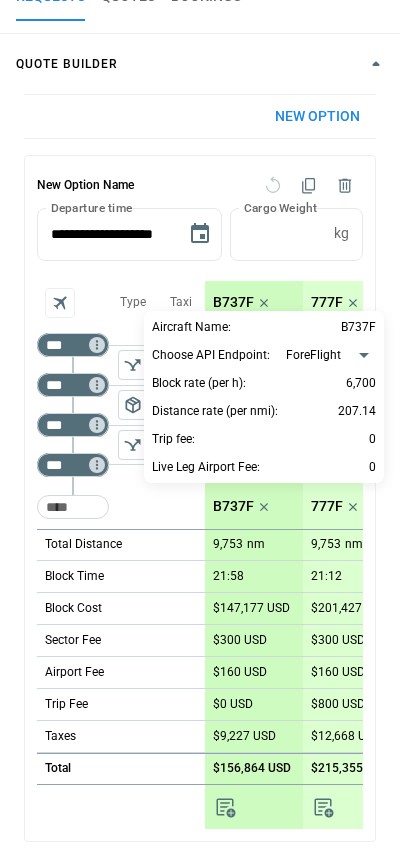 click at bounding box center [200, 428] 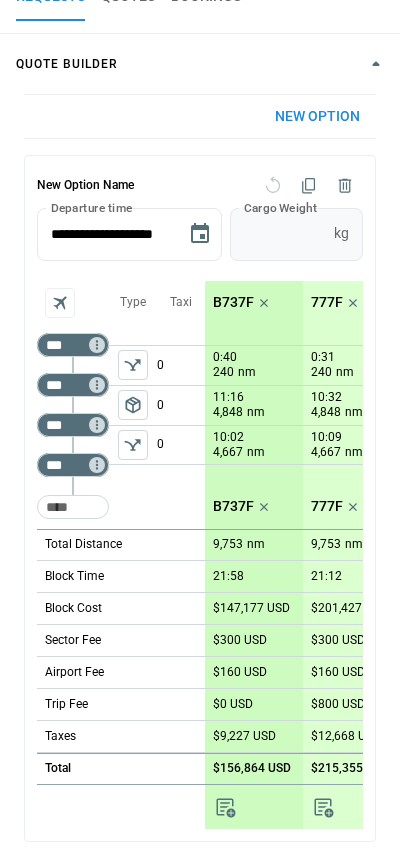 click on "*" at bounding box center (278, 234) 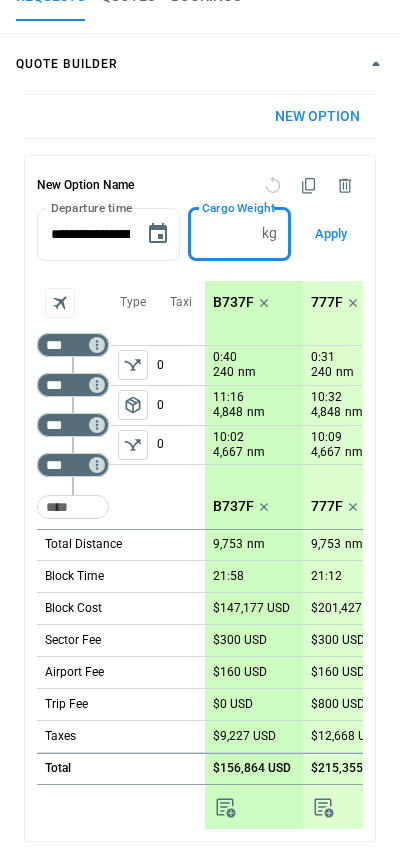 type on "*****" 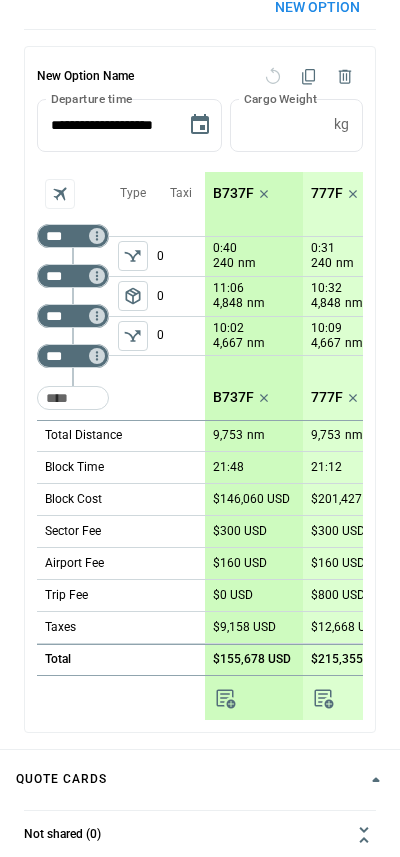 scroll, scrollTop: 206, scrollLeft: 0, axis: vertical 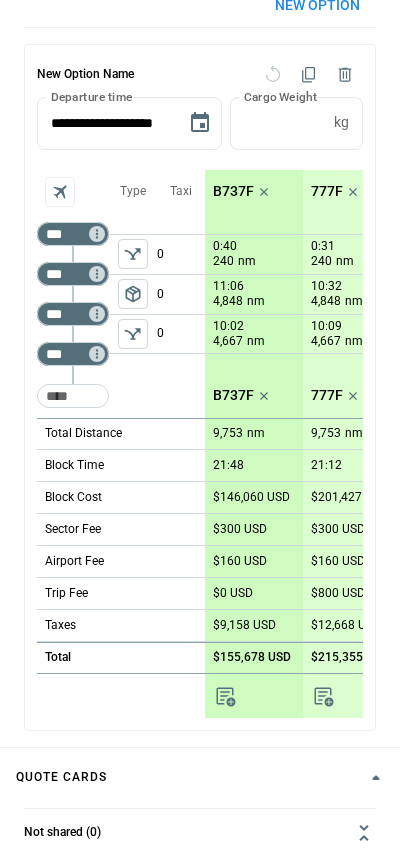 click on "$146,060 USD" at bounding box center [251, 497] 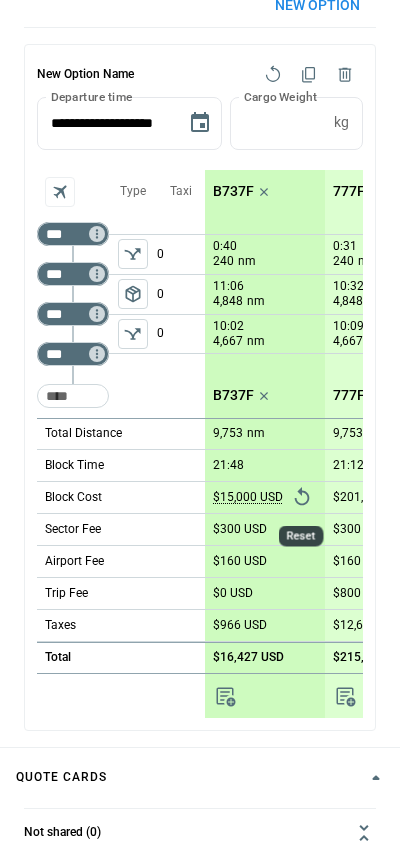 click at bounding box center [302, 496] 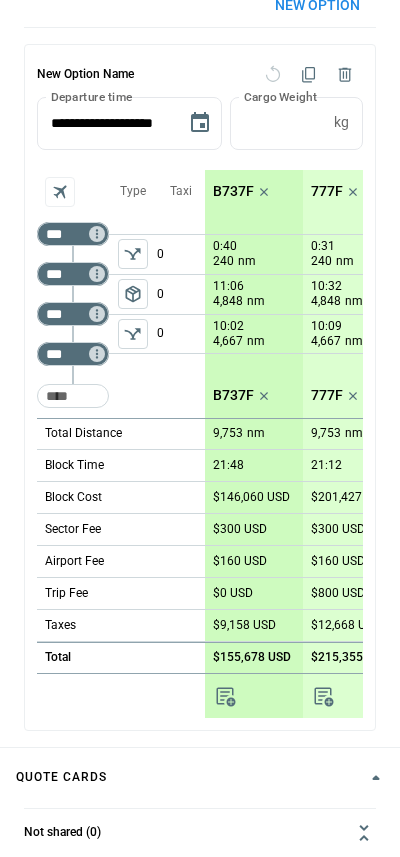 click on "11:06" at bounding box center (225, 246) 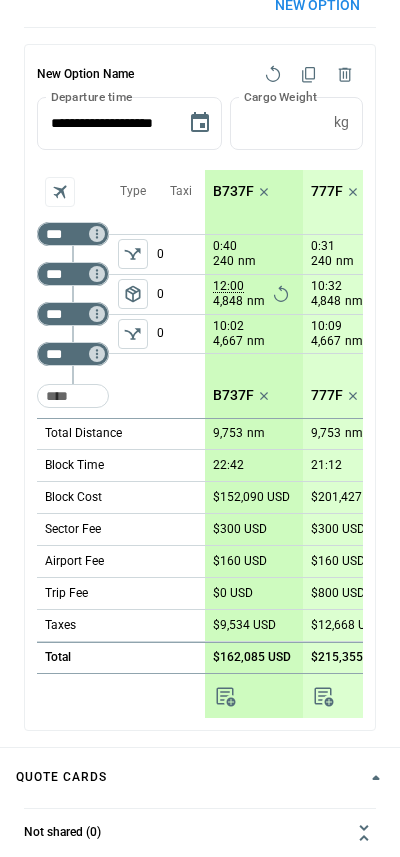 click on "$162,085 USD" at bounding box center (252, 657) 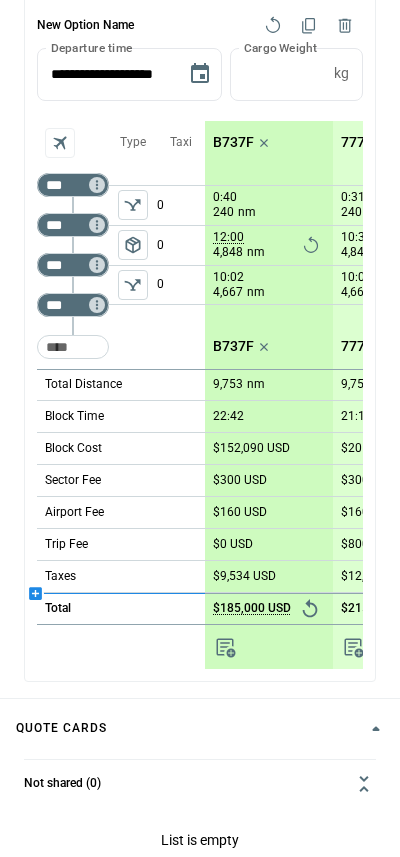 scroll, scrollTop: 255, scrollLeft: 0, axis: vertical 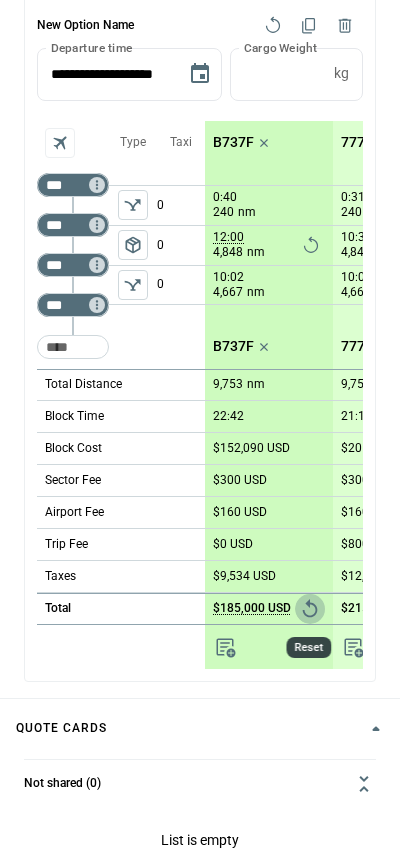 click at bounding box center [310, 609] 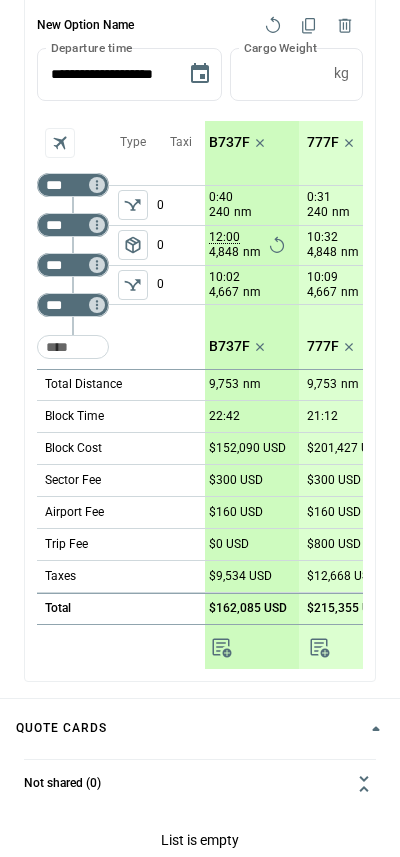 scroll, scrollTop: 0, scrollLeft: 0, axis: both 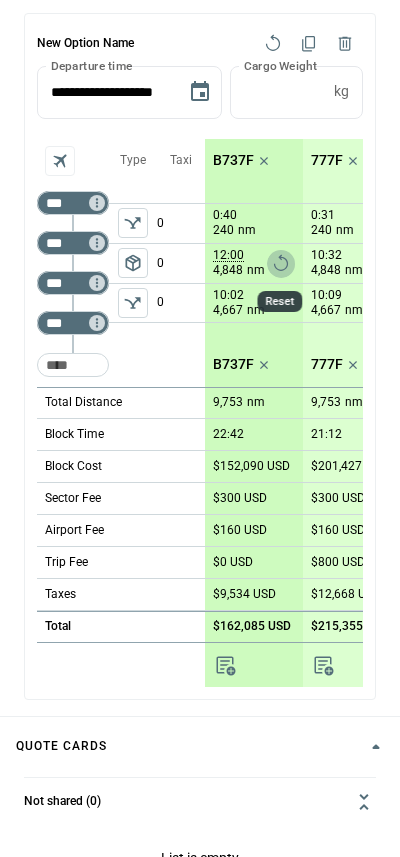 click at bounding box center (281, 264) 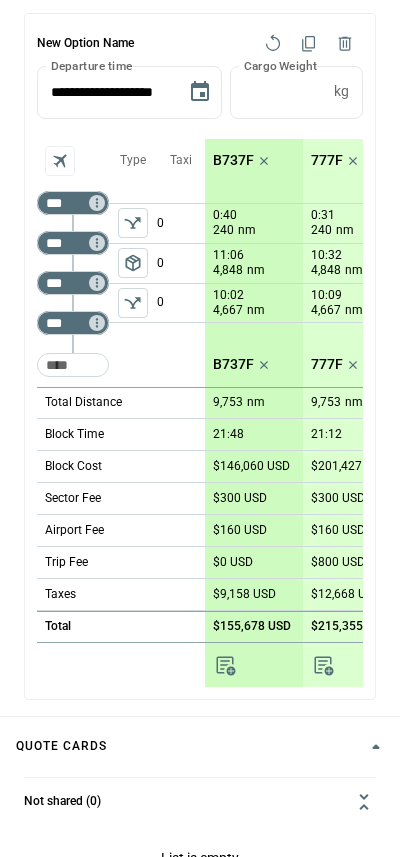 click on "0 0 0" at bounding box center [133, 263] 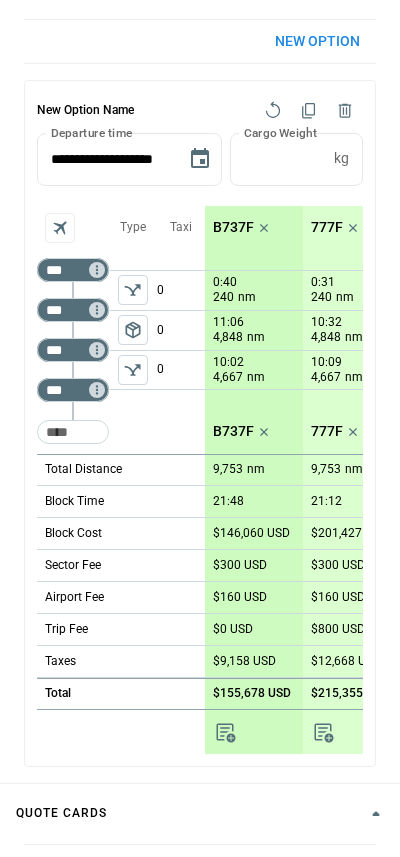 scroll, scrollTop: 169, scrollLeft: 0, axis: vertical 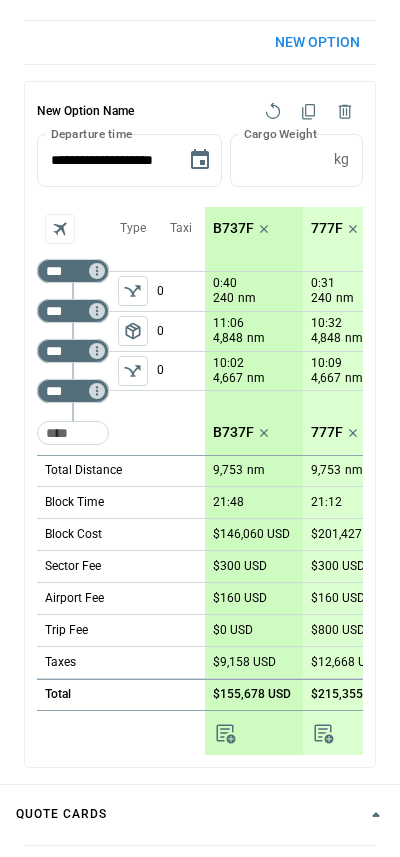 click on "B737F" at bounding box center [233, 228] 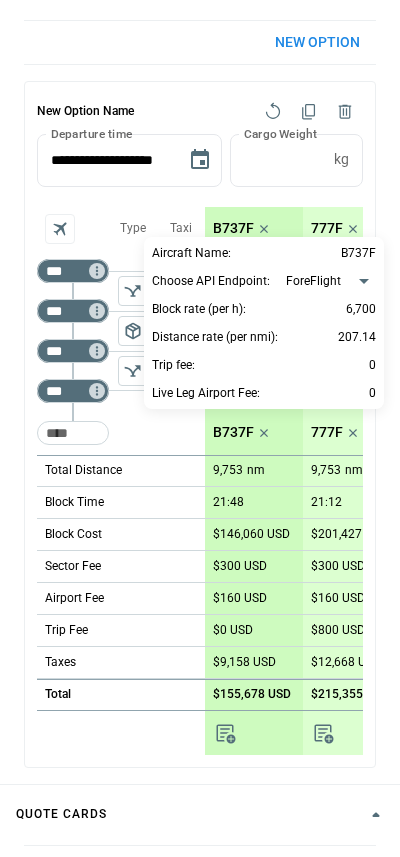 click at bounding box center (200, 428) 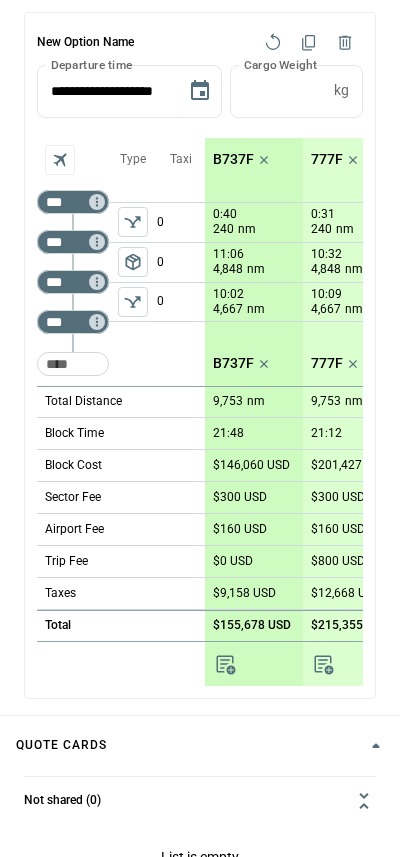 scroll, scrollTop: 325, scrollLeft: 0, axis: vertical 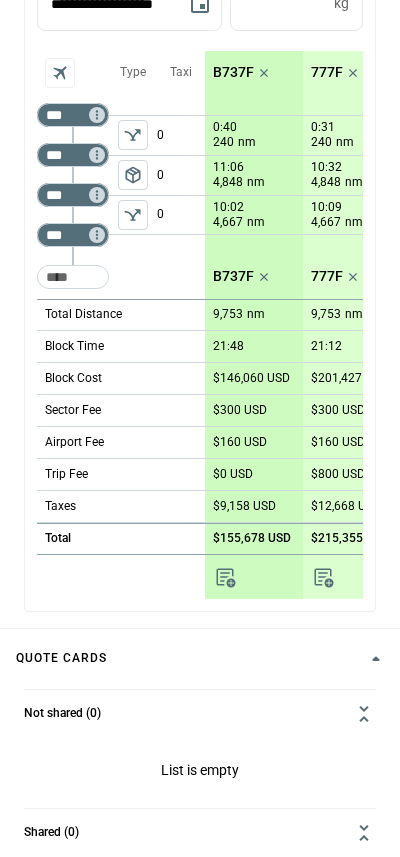 click on "$300 USD" at bounding box center (240, 410) 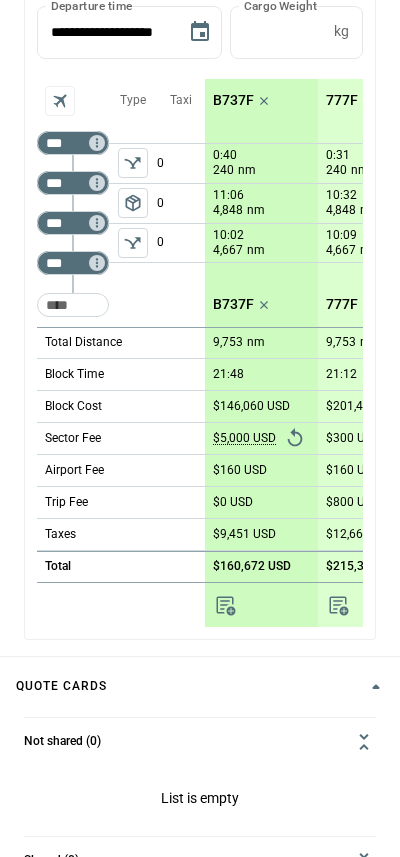 scroll, scrollTop: 324, scrollLeft: 0, axis: vertical 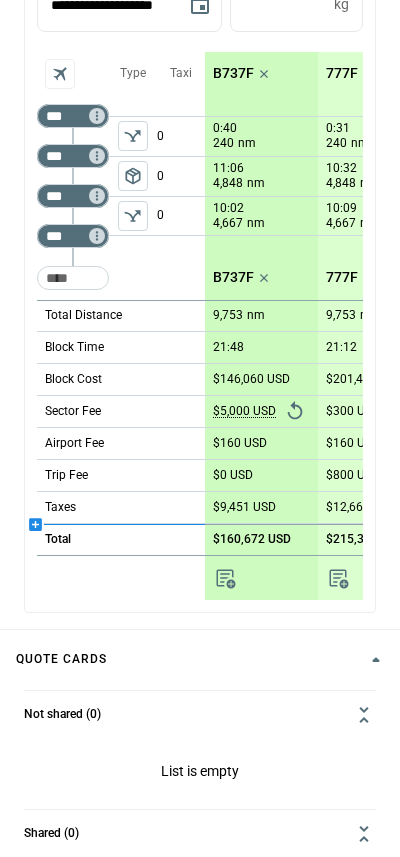 click at bounding box center [121, 524] 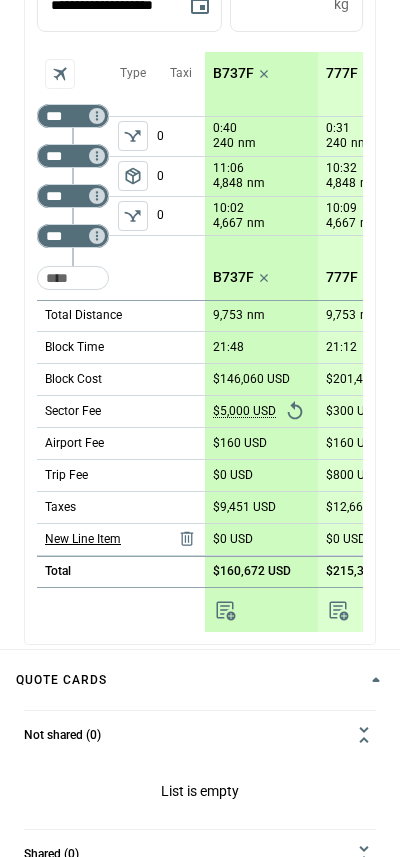 click on "New Line Item" at bounding box center (83, 539) 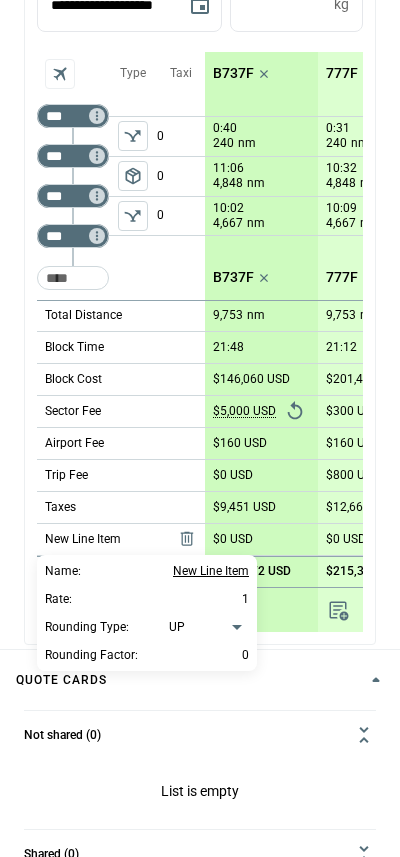click on "New Line Item" at bounding box center (211, 571) 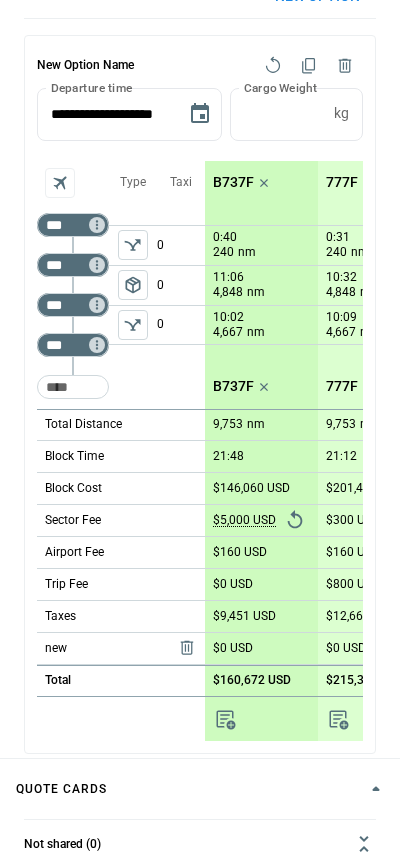 scroll, scrollTop: 200, scrollLeft: 0, axis: vertical 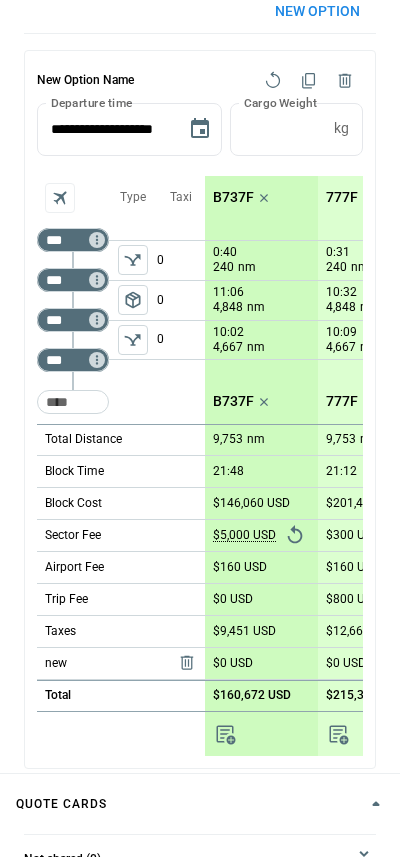 click at bounding box center (187, 663) 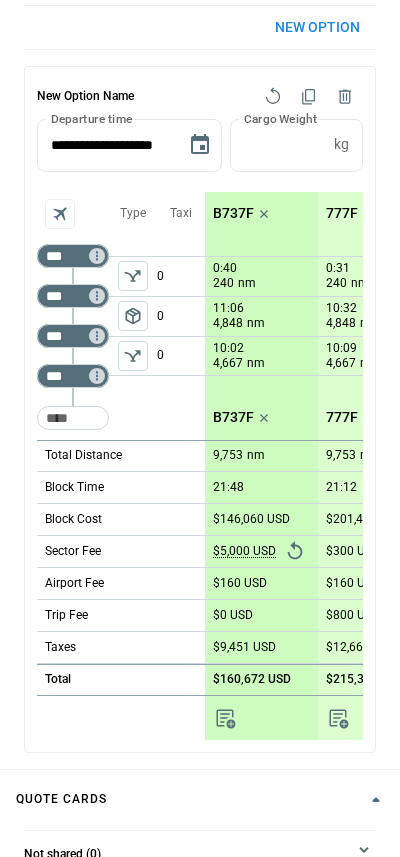 scroll, scrollTop: 180, scrollLeft: 0, axis: vertical 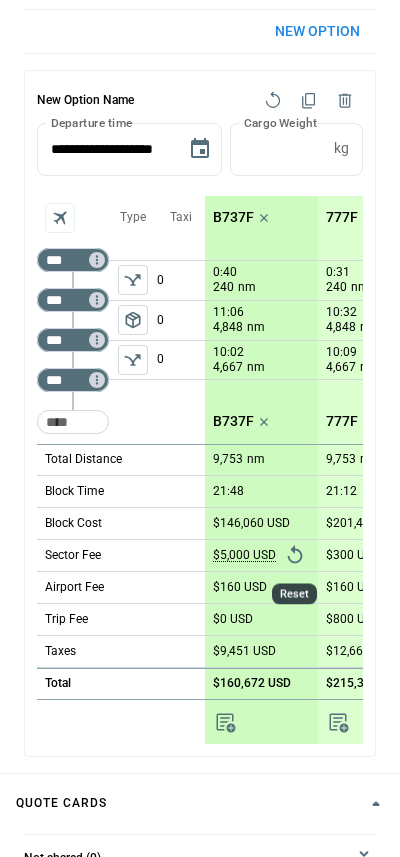 click at bounding box center [295, 555] 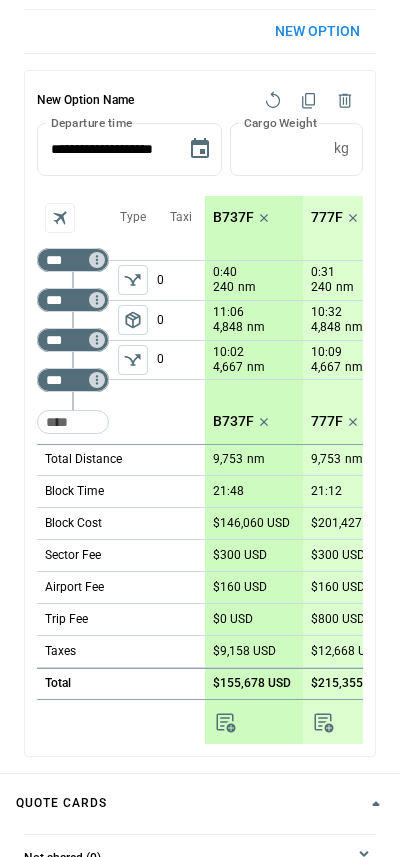 click on "B737F" at bounding box center (233, 217) 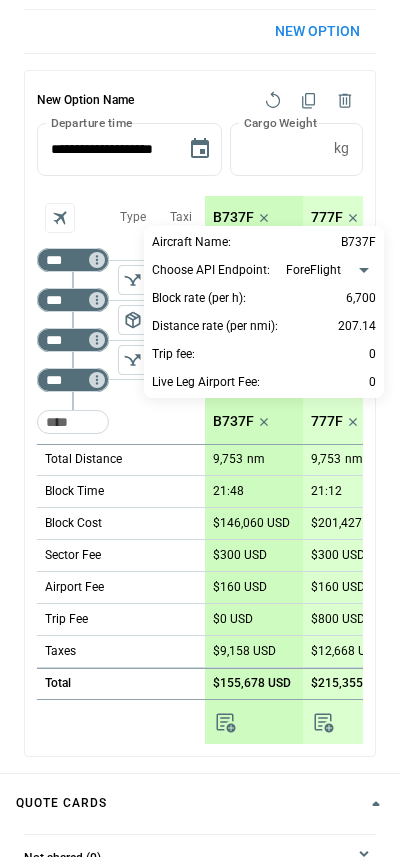 click at bounding box center [200, 428] 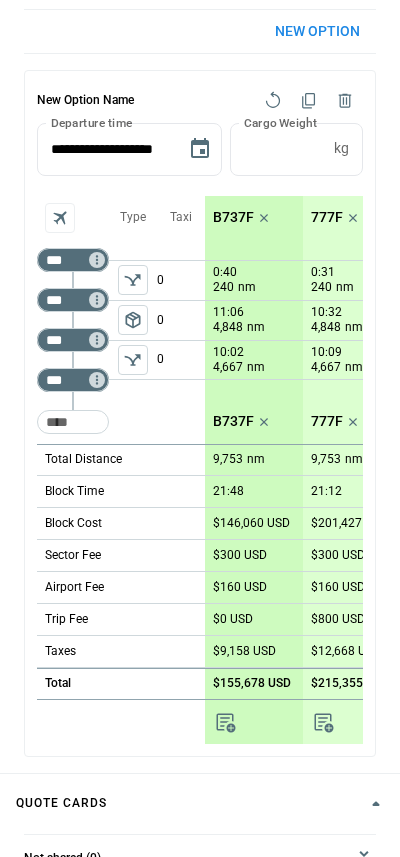 click on "0 0 0" at bounding box center (133, 320) 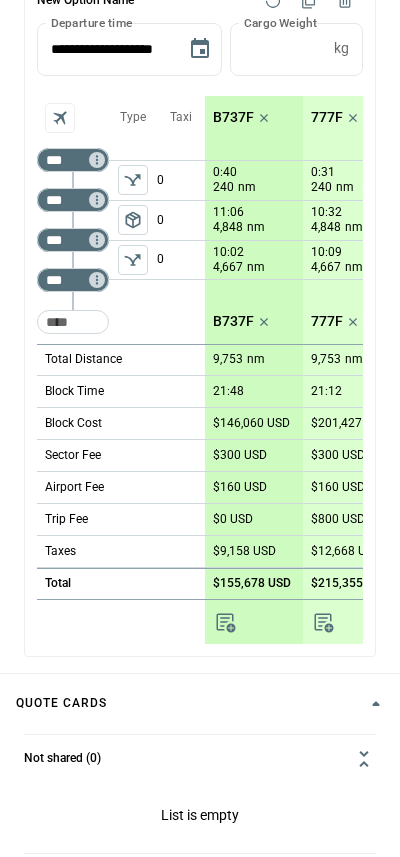 scroll, scrollTop: 283, scrollLeft: 0, axis: vertical 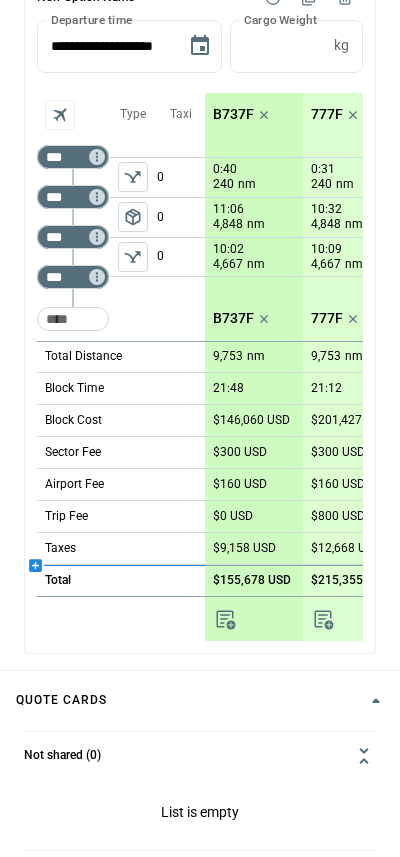 click at bounding box center (121, 565) 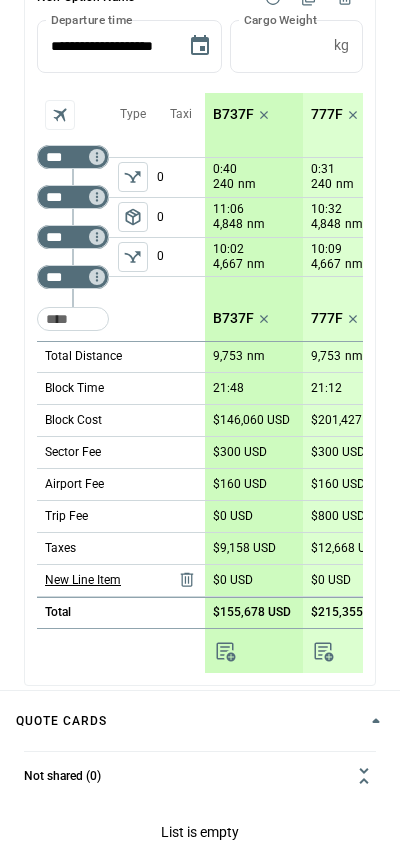 click on "New Line Item" at bounding box center [83, 580] 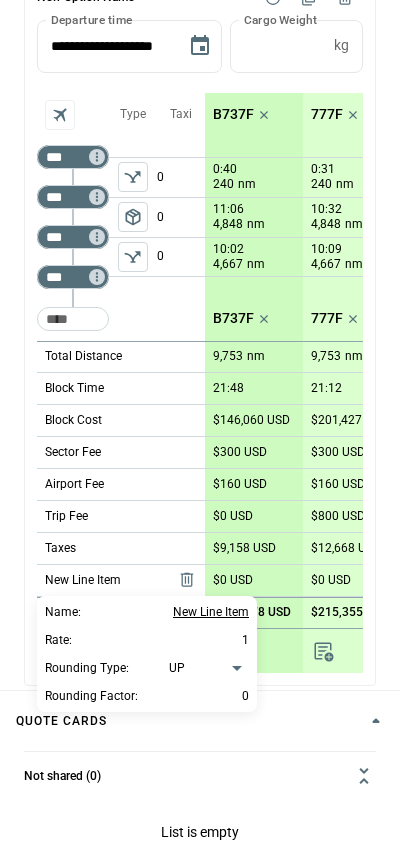 click on "New Line Item" at bounding box center [211, 612] 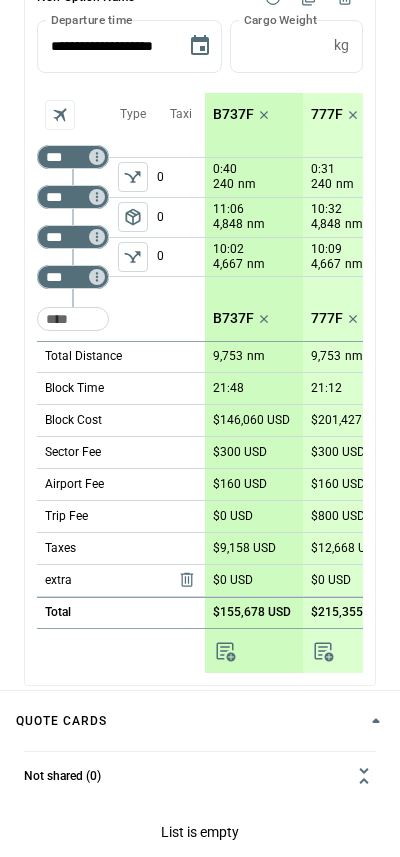 click on "$0 USD" at bounding box center [233, 580] 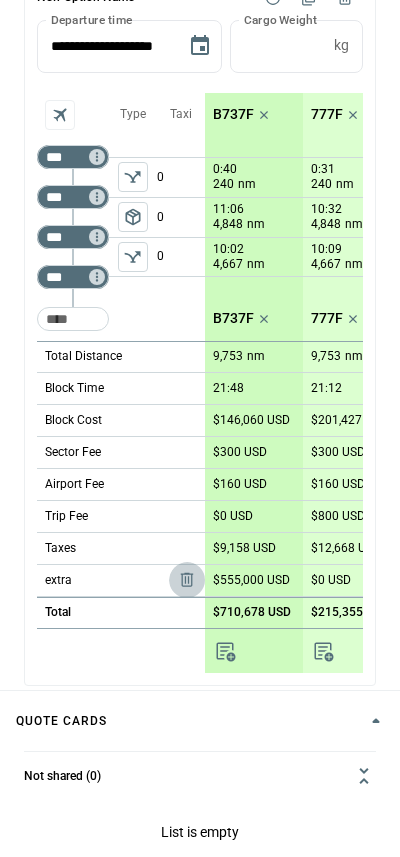 click at bounding box center [187, 580] 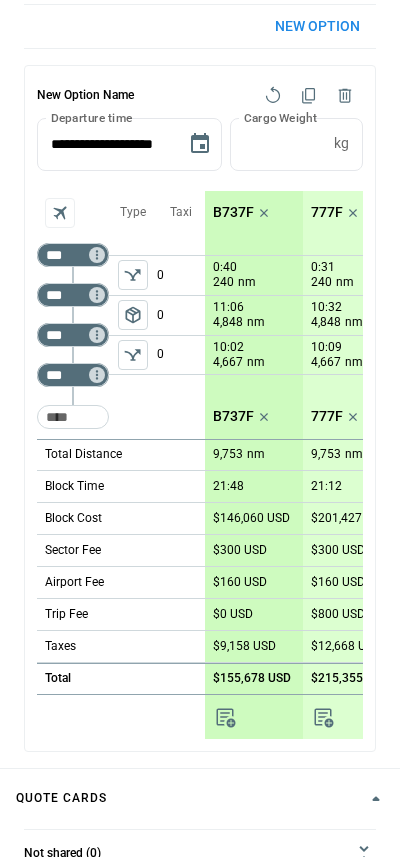 scroll, scrollTop: 197, scrollLeft: 0, axis: vertical 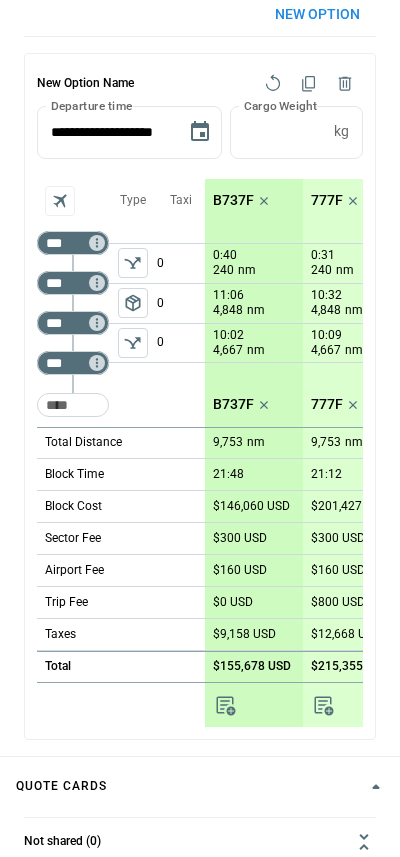 click on "Taxi 0 0 0" at bounding box center [181, 303] 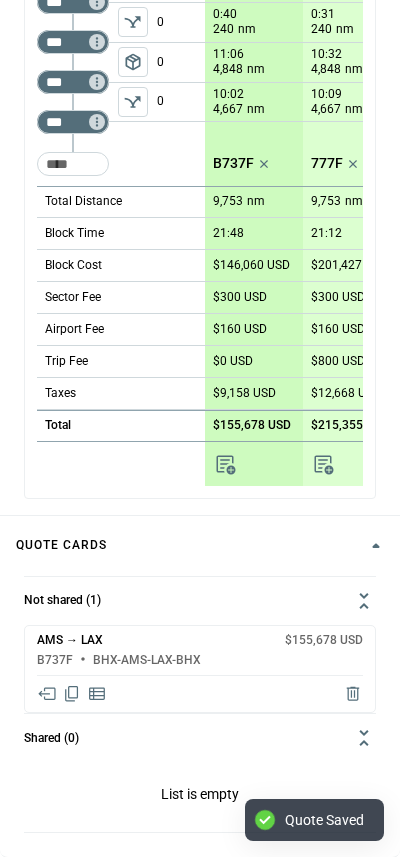 scroll, scrollTop: 437, scrollLeft: 0, axis: vertical 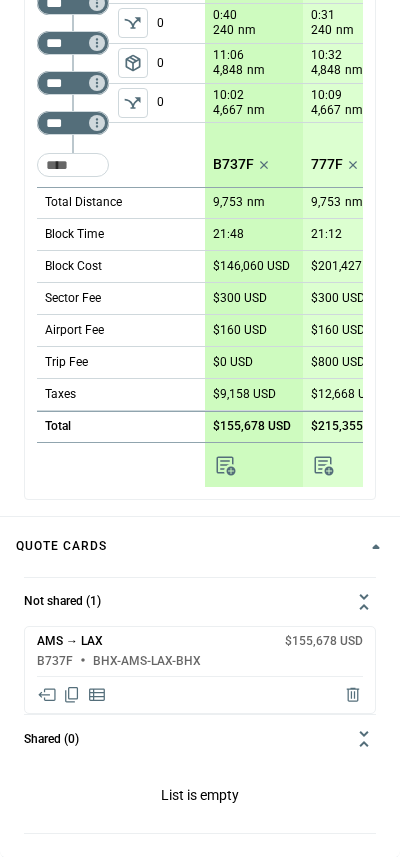 click at bounding box center [46, 694] 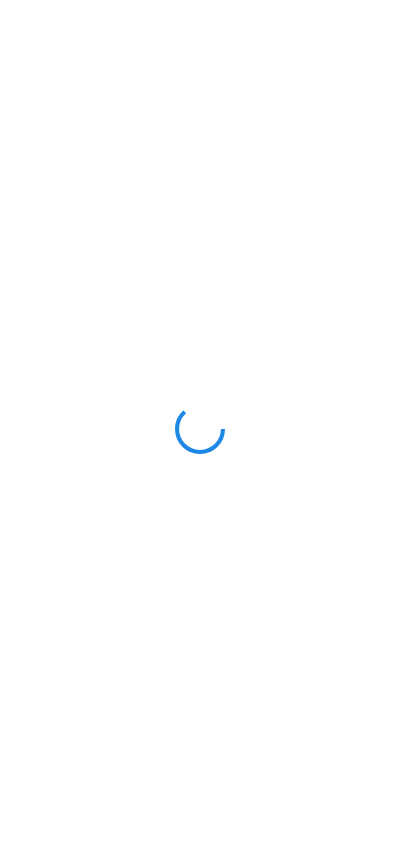 scroll, scrollTop: 0, scrollLeft: 0, axis: both 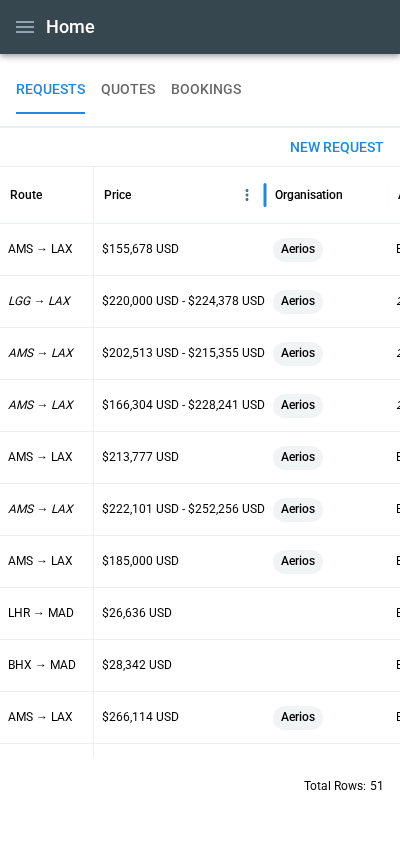 drag, startPoint x: 237, startPoint y: 188, endPoint x: 265, endPoint y: 191, distance: 28.160255 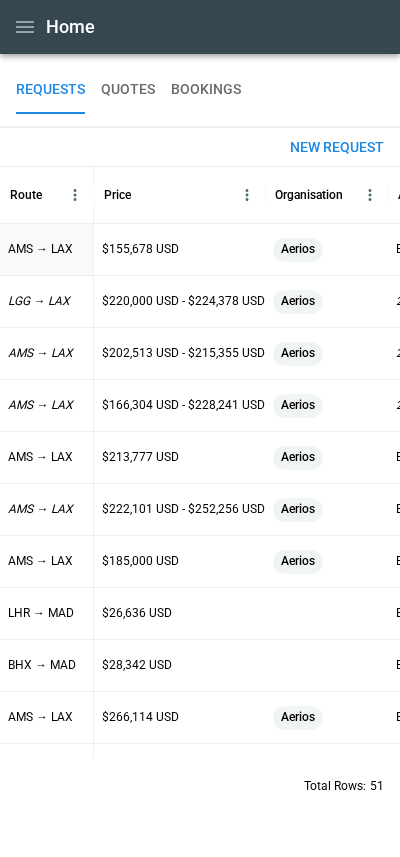 click on "$155,678 USD" at bounding box center [179, 249] 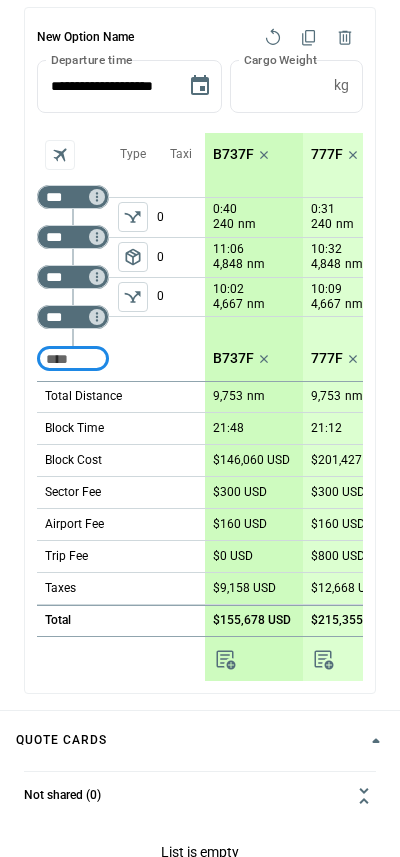 scroll, scrollTop: 245, scrollLeft: 0, axis: vertical 